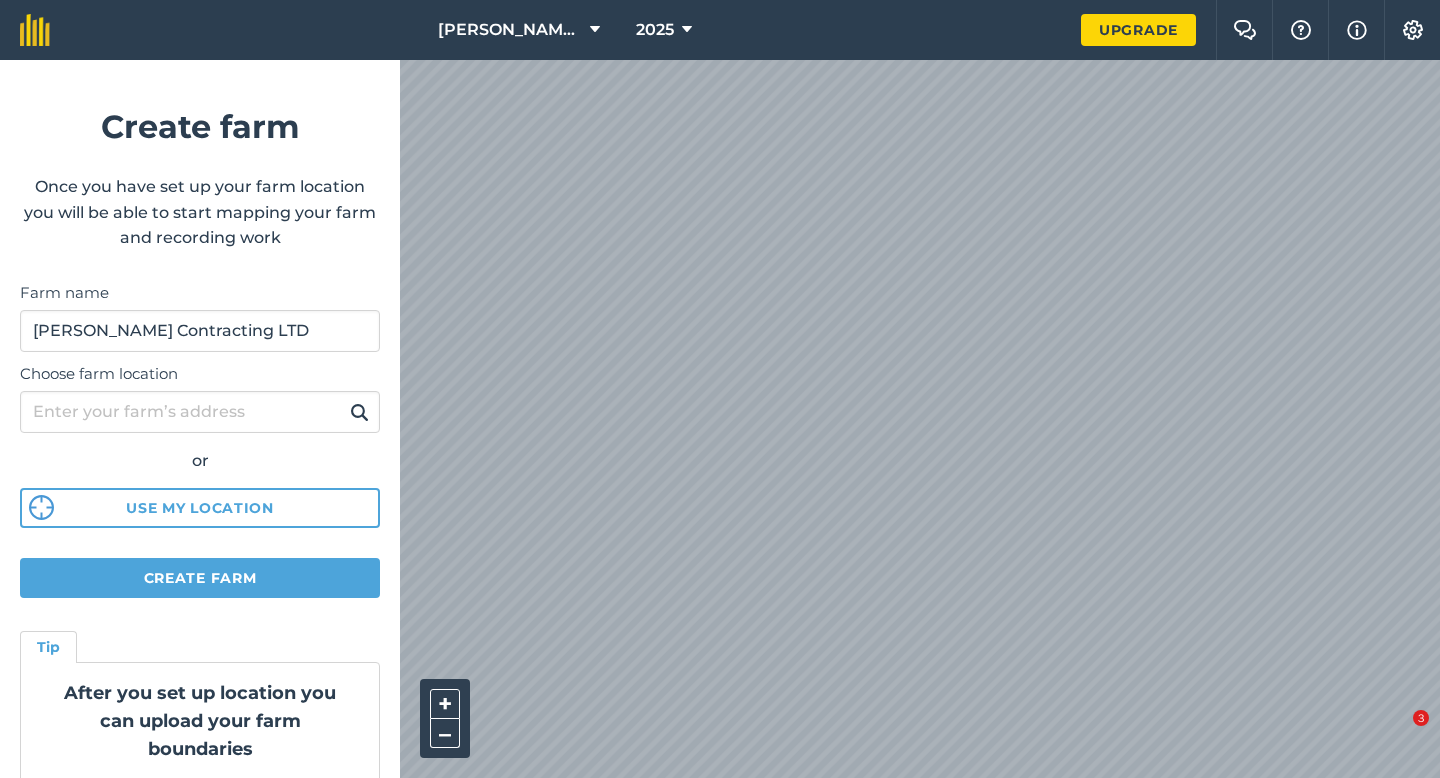 scroll, scrollTop: 0, scrollLeft: 0, axis: both 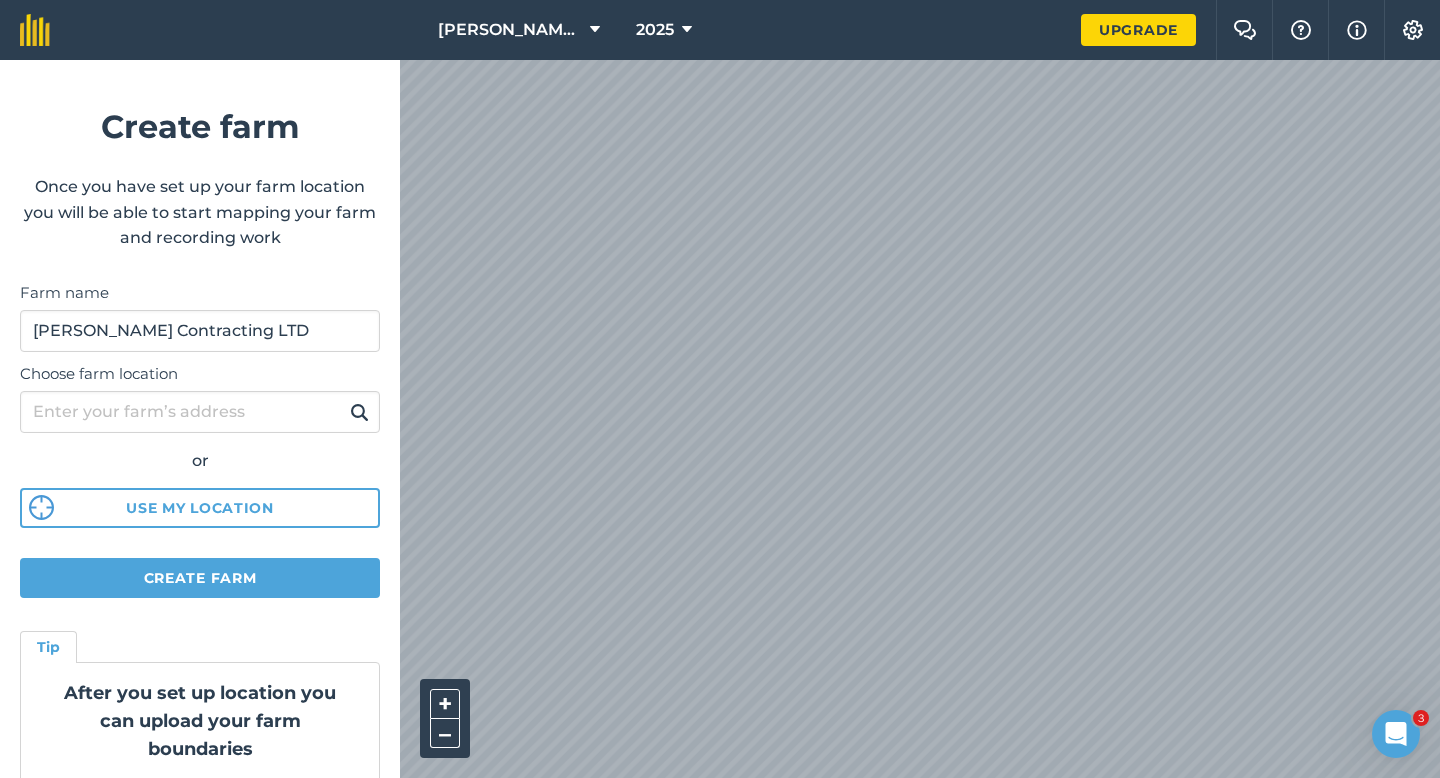 click on "[PERSON_NAME] Farming Partnership 2025 Upgrade Farm Chat Help Info Settings Create farm Once you have set up your farm location you will be able to start mapping your farm and recording work Farm name [PERSON_NAME] Contracting LTD Choose farm location or   Use my location Create farm Tip After you set up location you can upload your farm boundaries Just go to  Settings > Connections + – Satellite (Azure)" at bounding box center (720, 30) 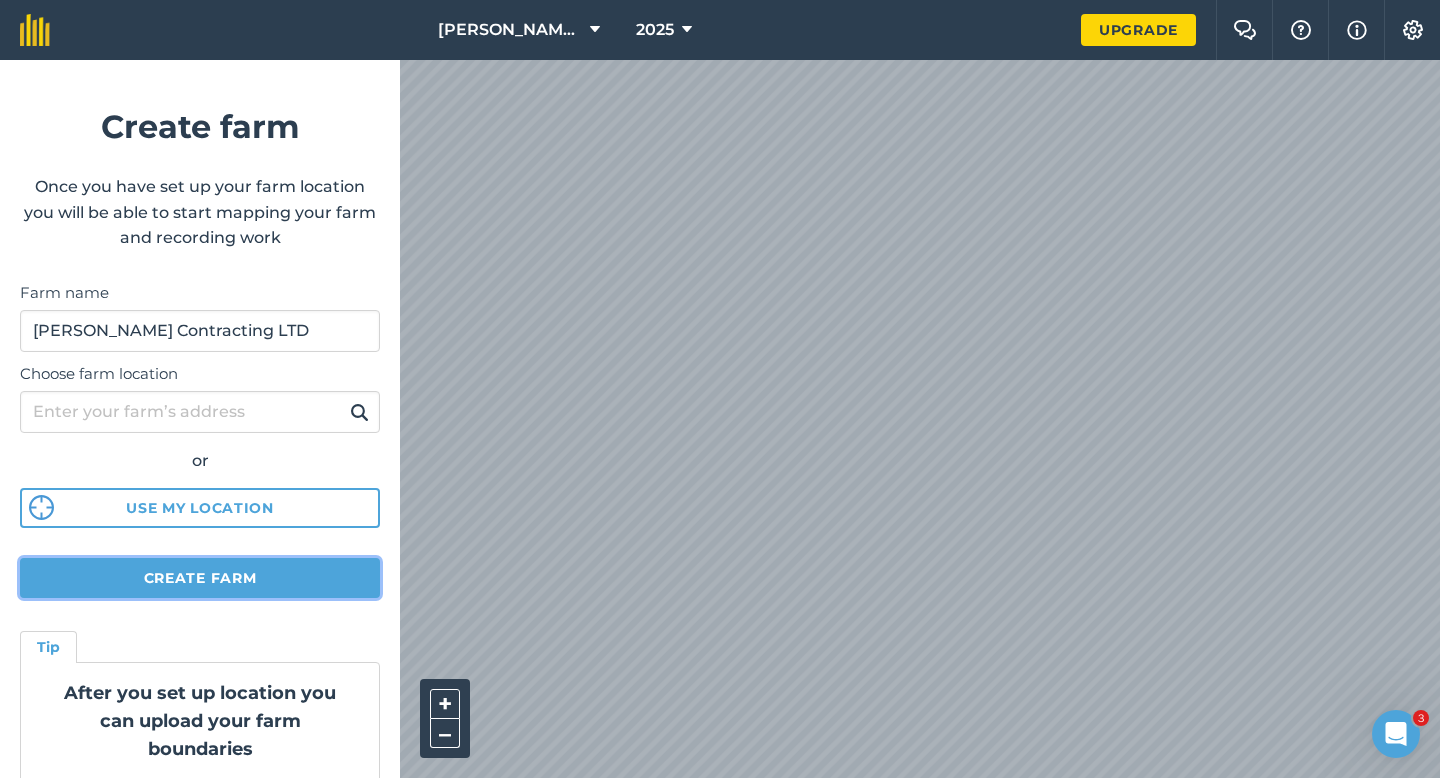 click on "Create farm" at bounding box center [200, 578] 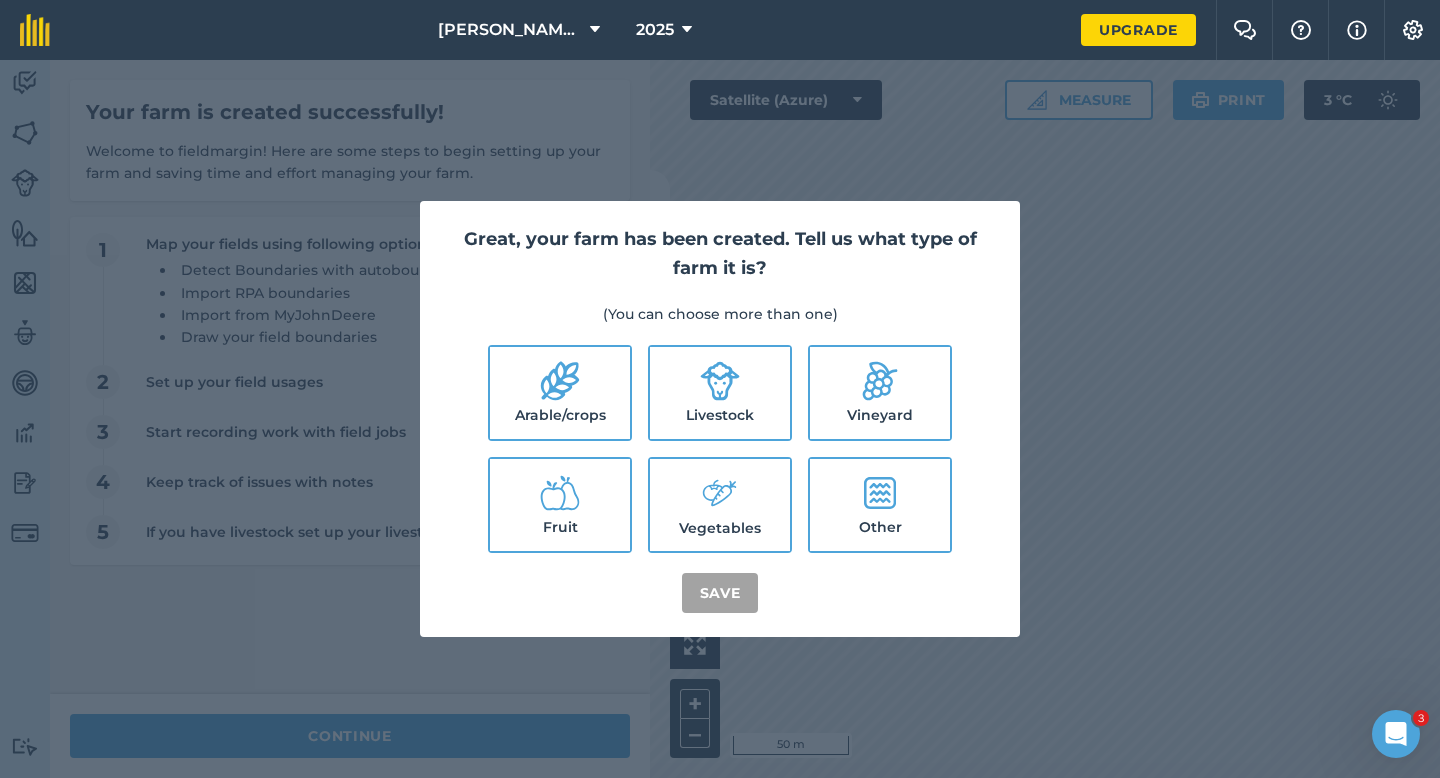click on "Arable/crops" at bounding box center [560, 393] 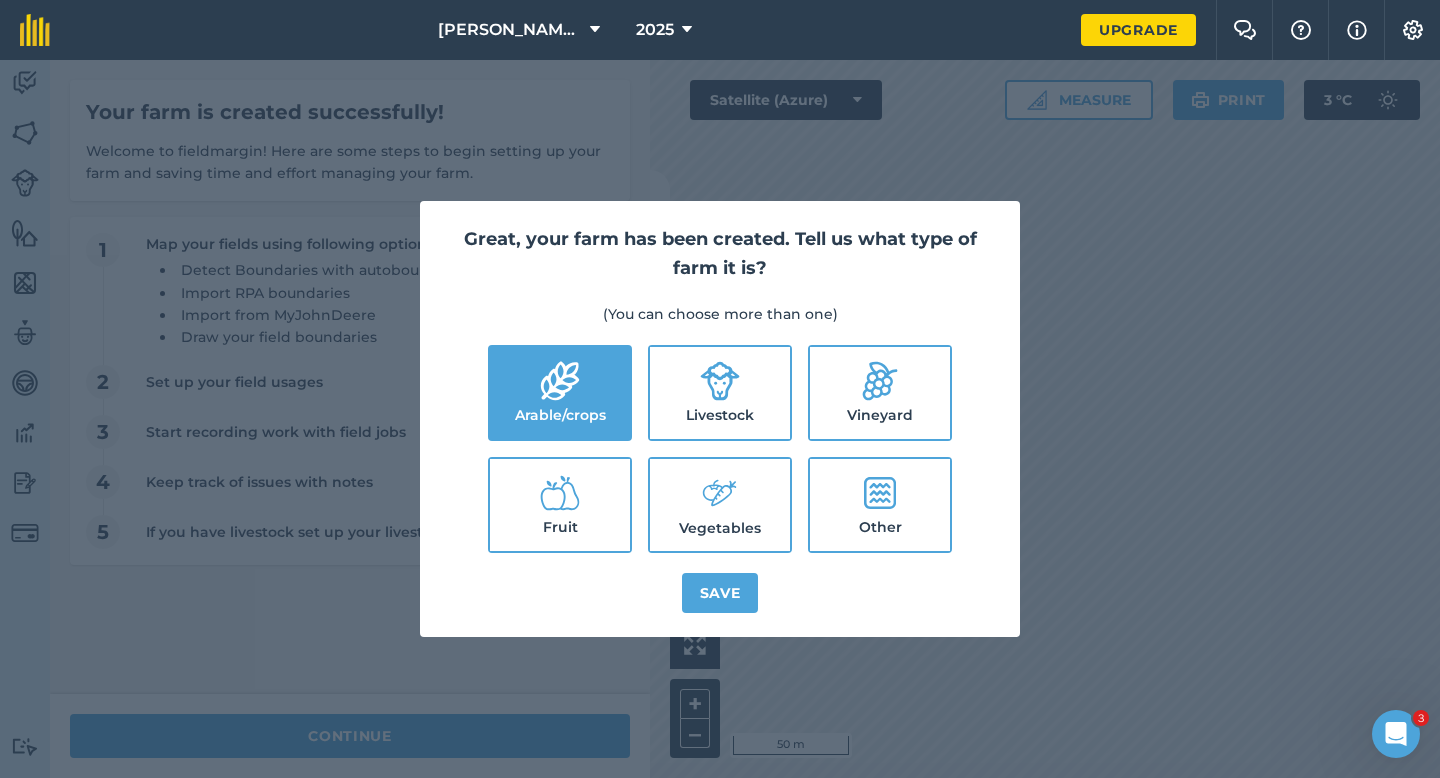 click on "Livestock" at bounding box center (720, 393) 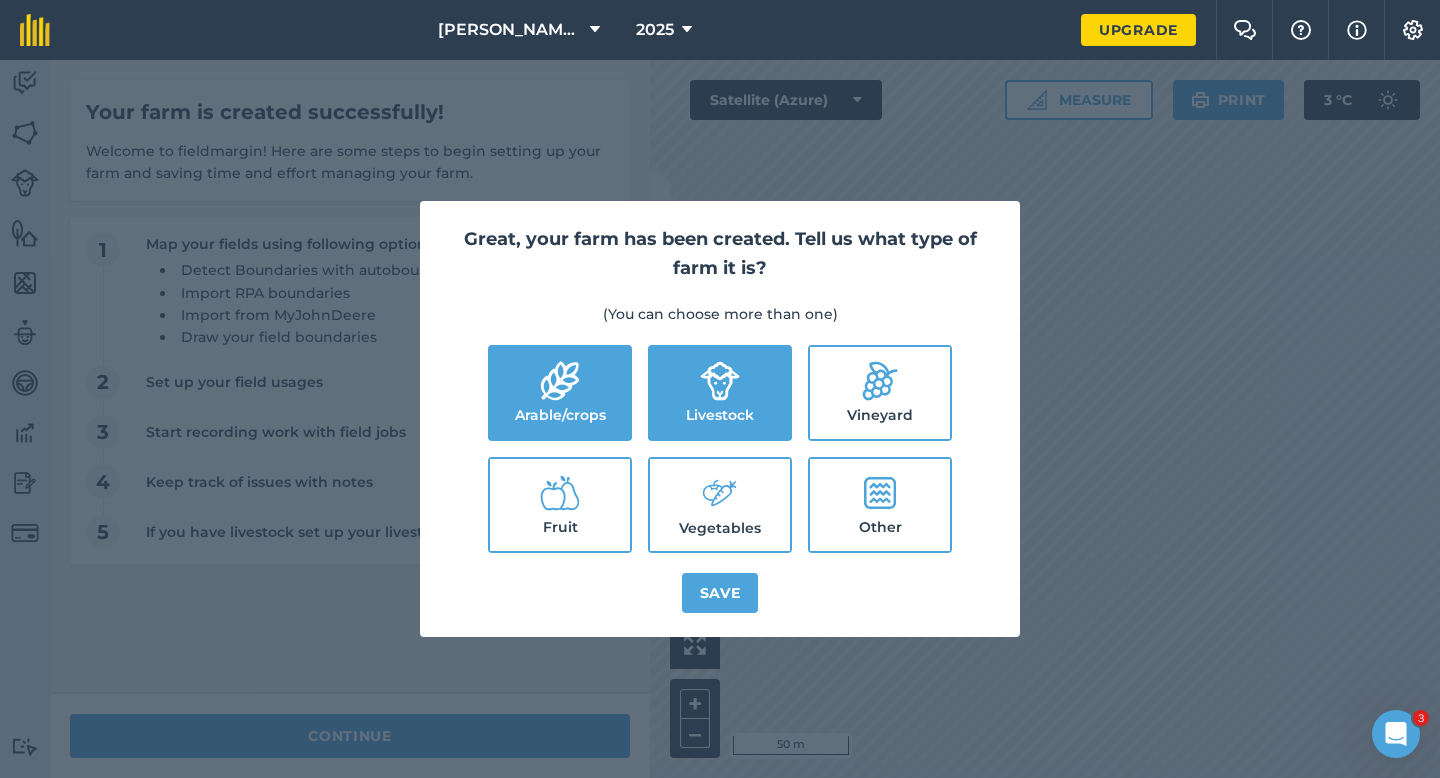 click 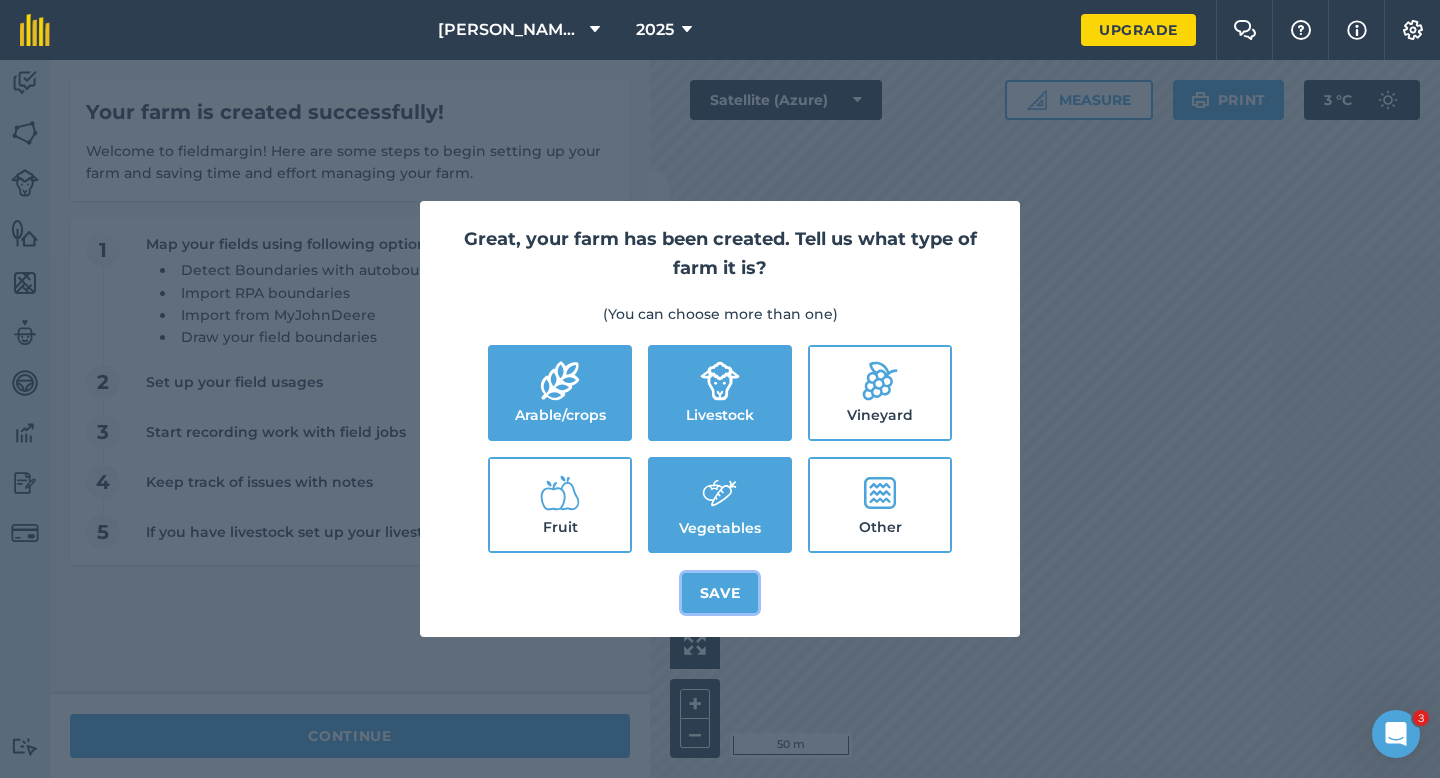 click on "Save" at bounding box center (720, 593) 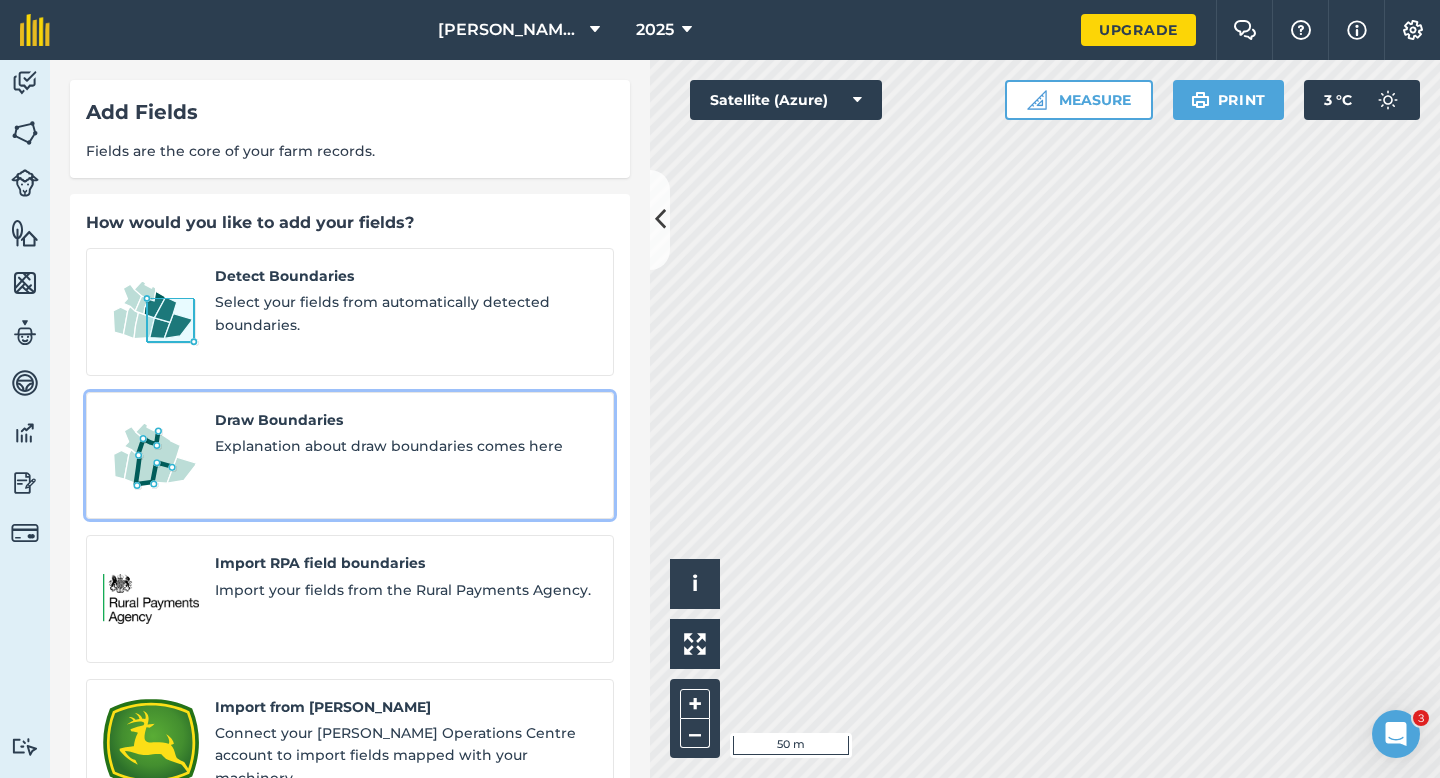 click on "Draw Boundaries" at bounding box center (406, 420) 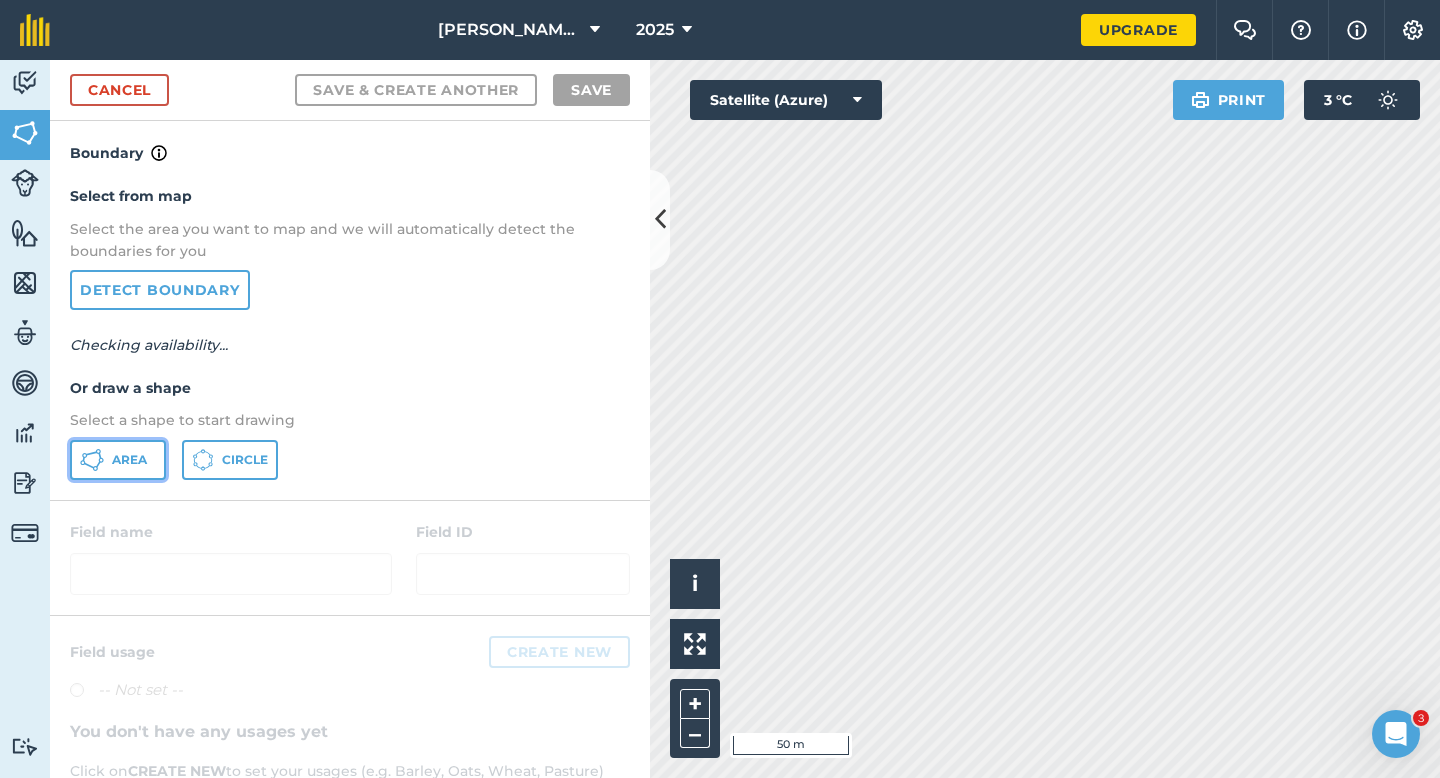 click on "Area" at bounding box center (118, 460) 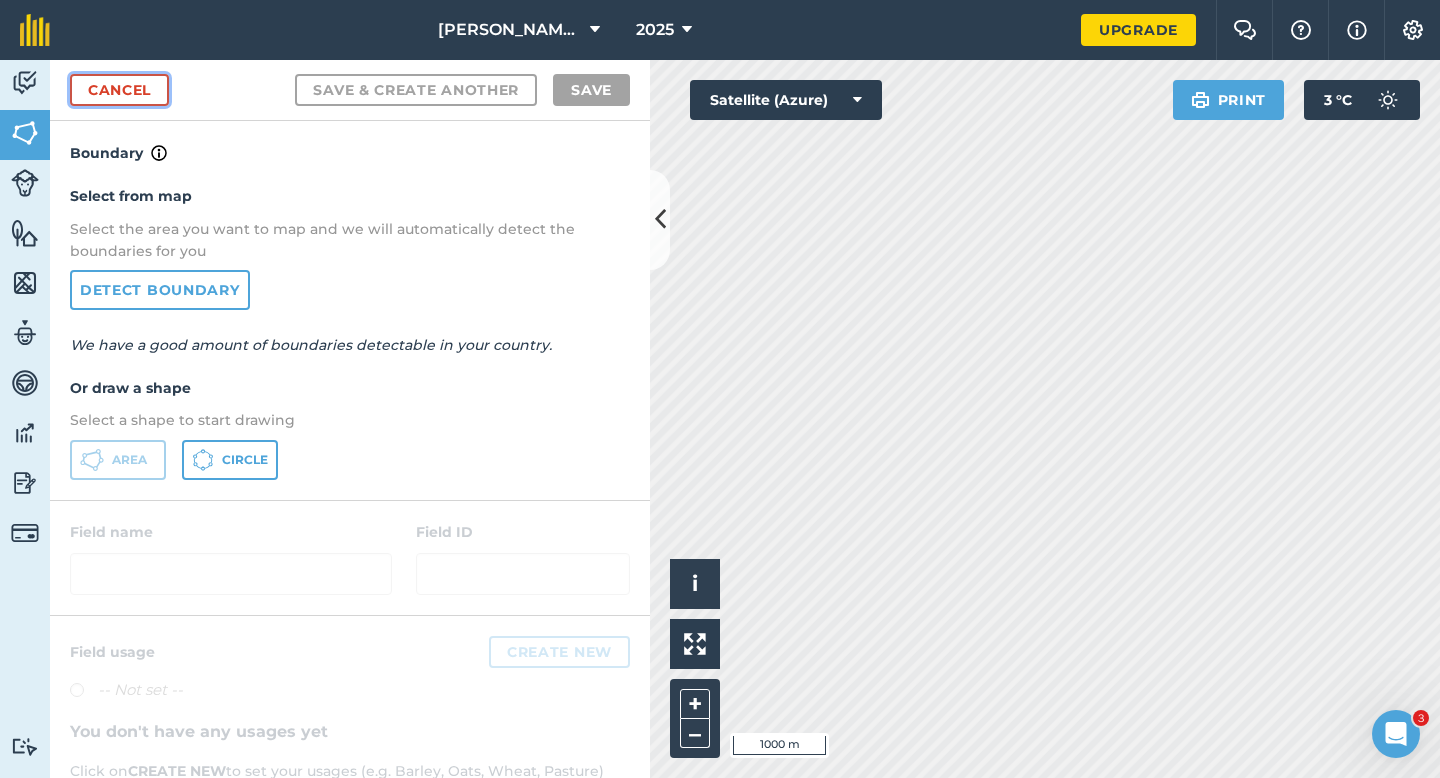 click on "Cancel" at bounding box center (119, 90) 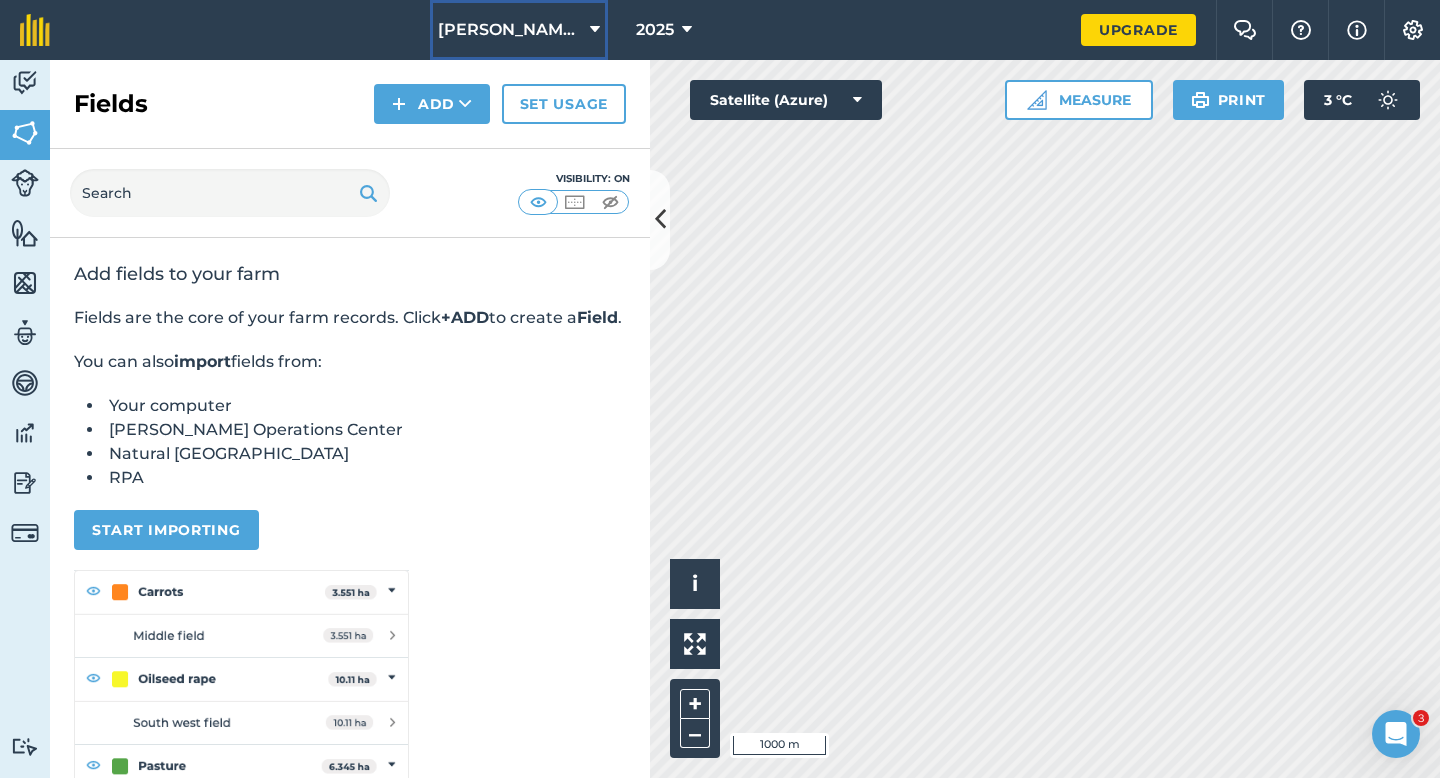 click on "[PERSON_NAME] Contracting LTD" at bounding box center (510, 30) 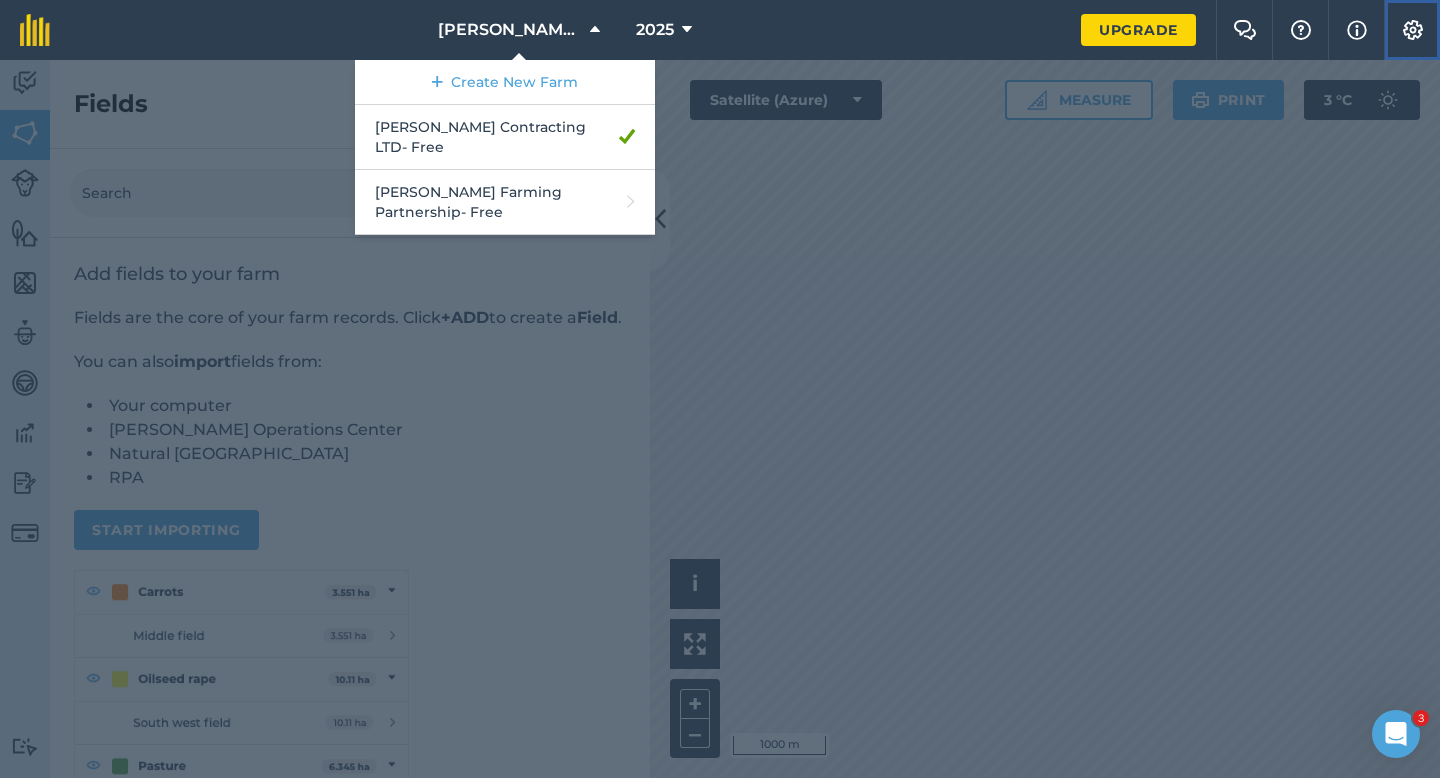 click on "Settings" at bounding box center (1412, 30) 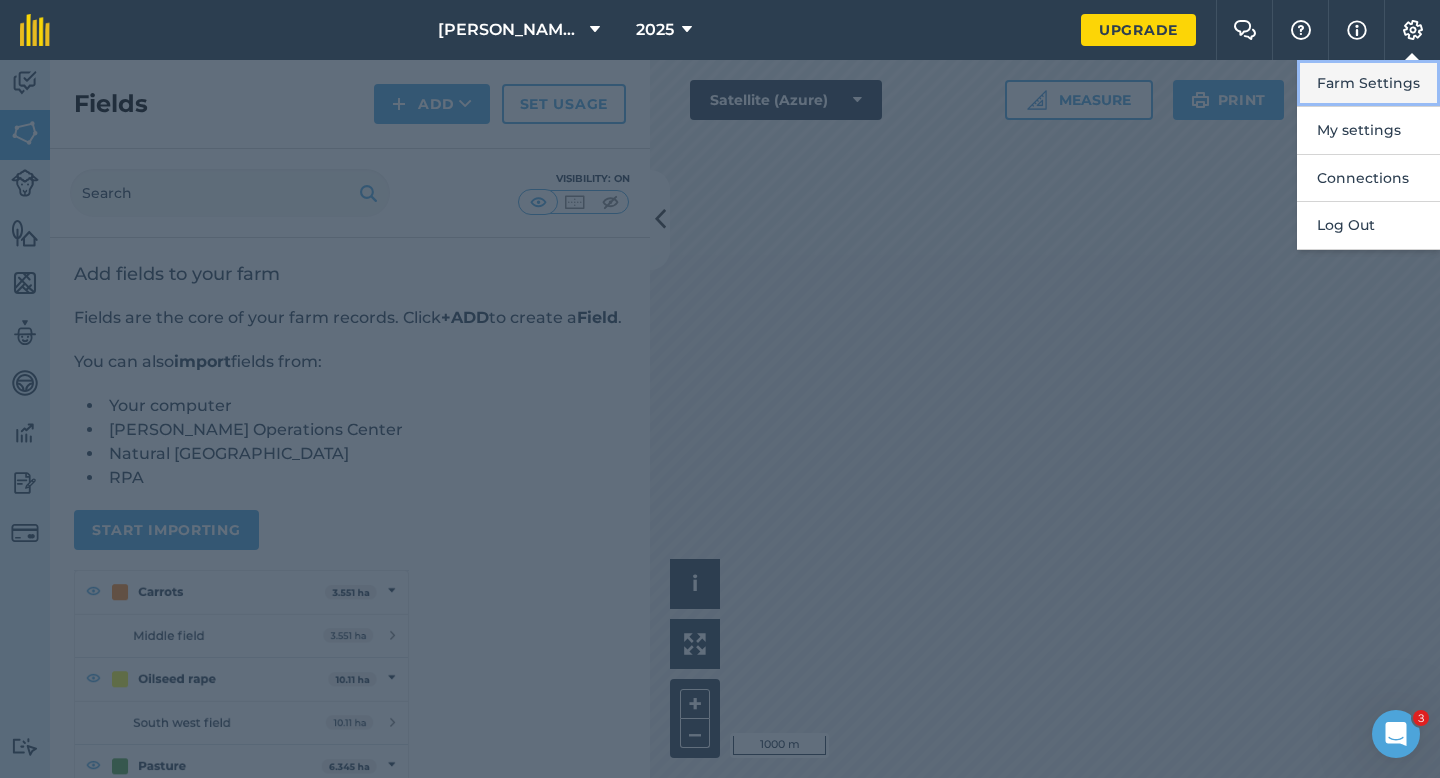 click on "Farm Settings" at bounding box center [1368, 83] 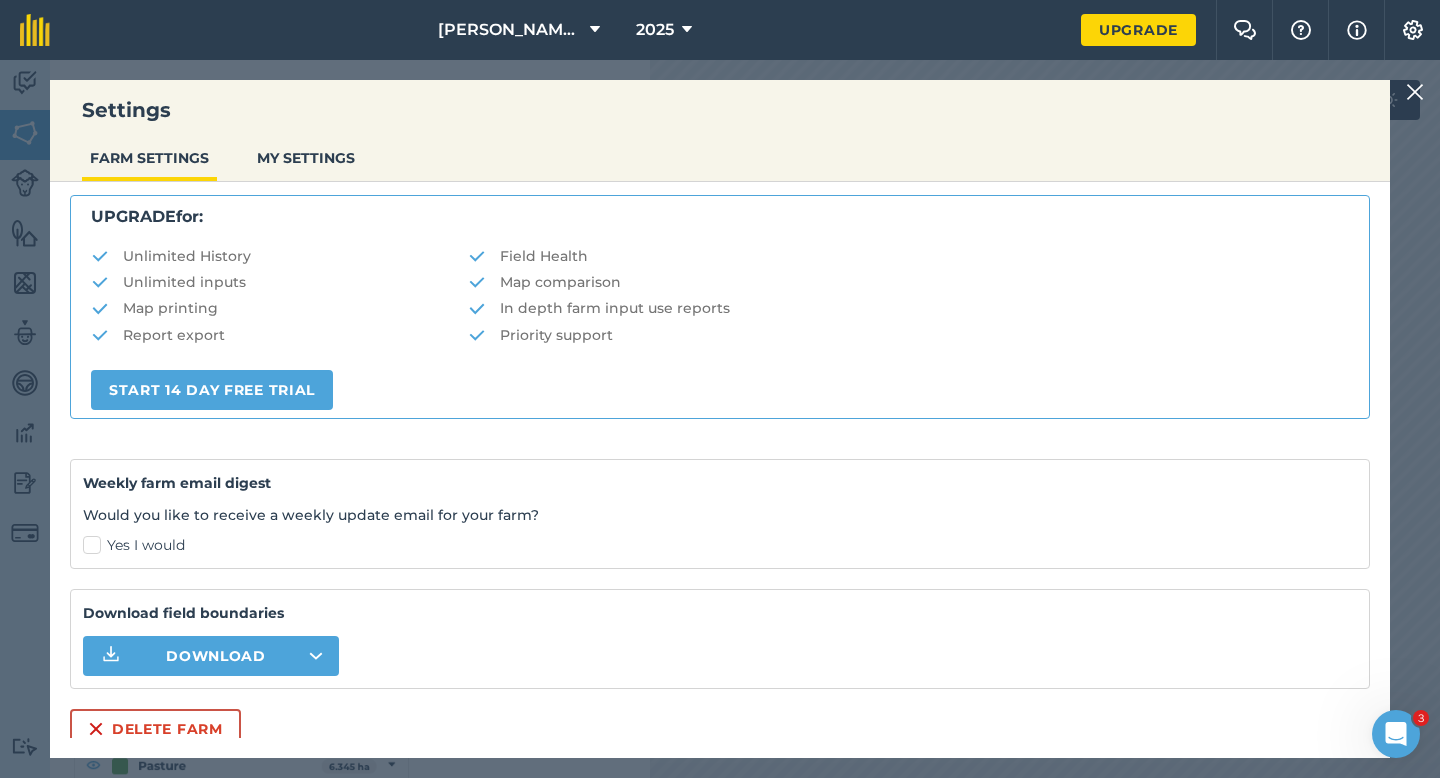 scroll, scrollTop: 384, scrollLeft: 0, axis: vertical 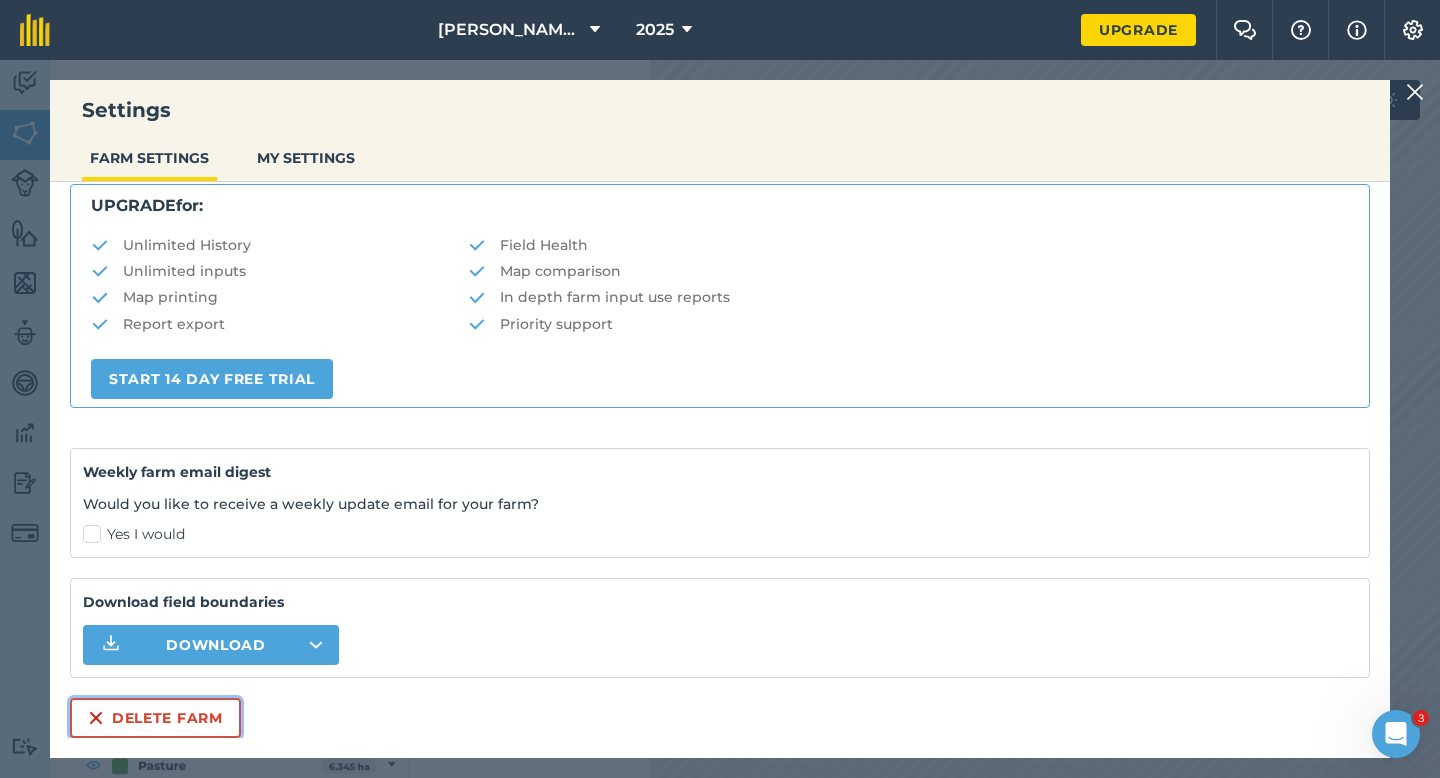 click on "Delete farm" at bounding box center (155, 718) 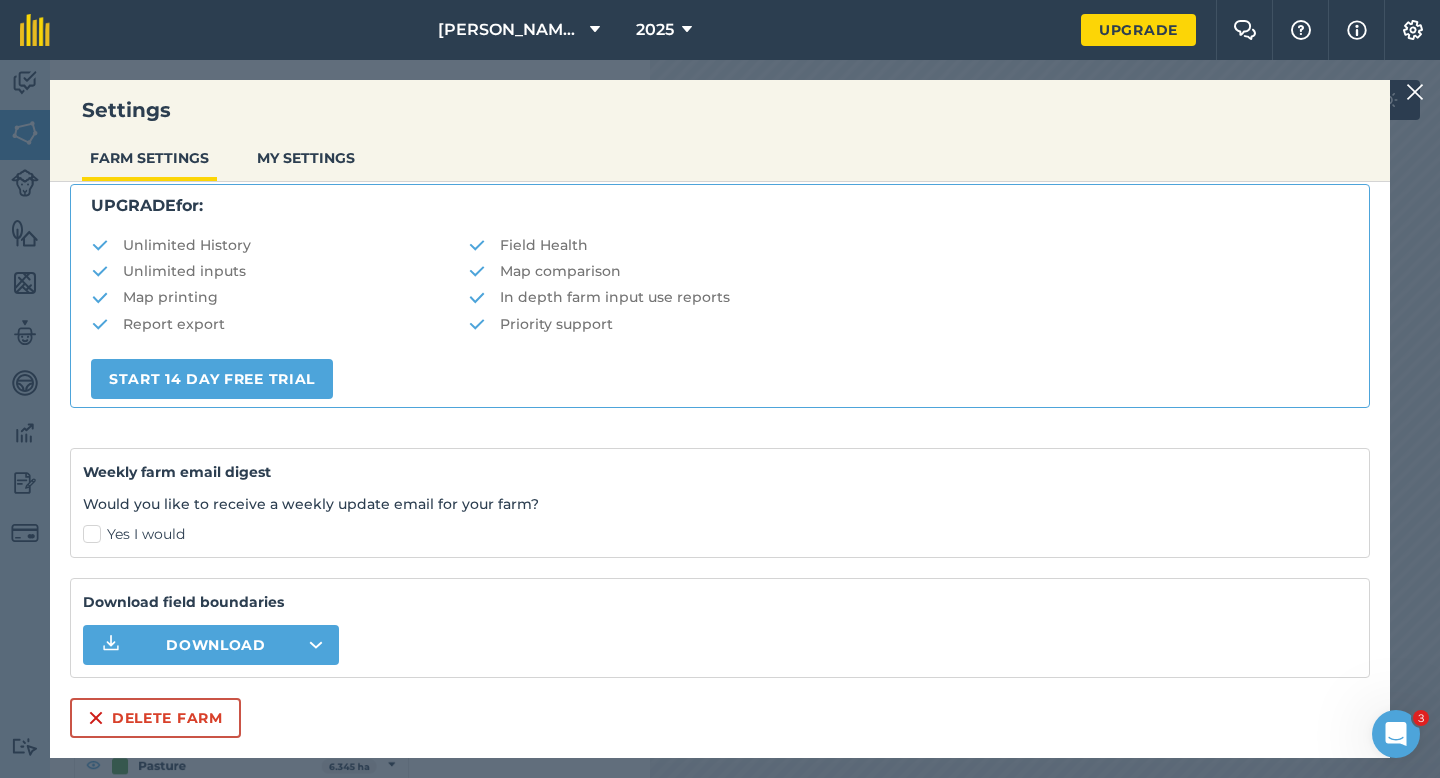 scroll, scrollTop: 0, scrollLeft: 0, axis: both 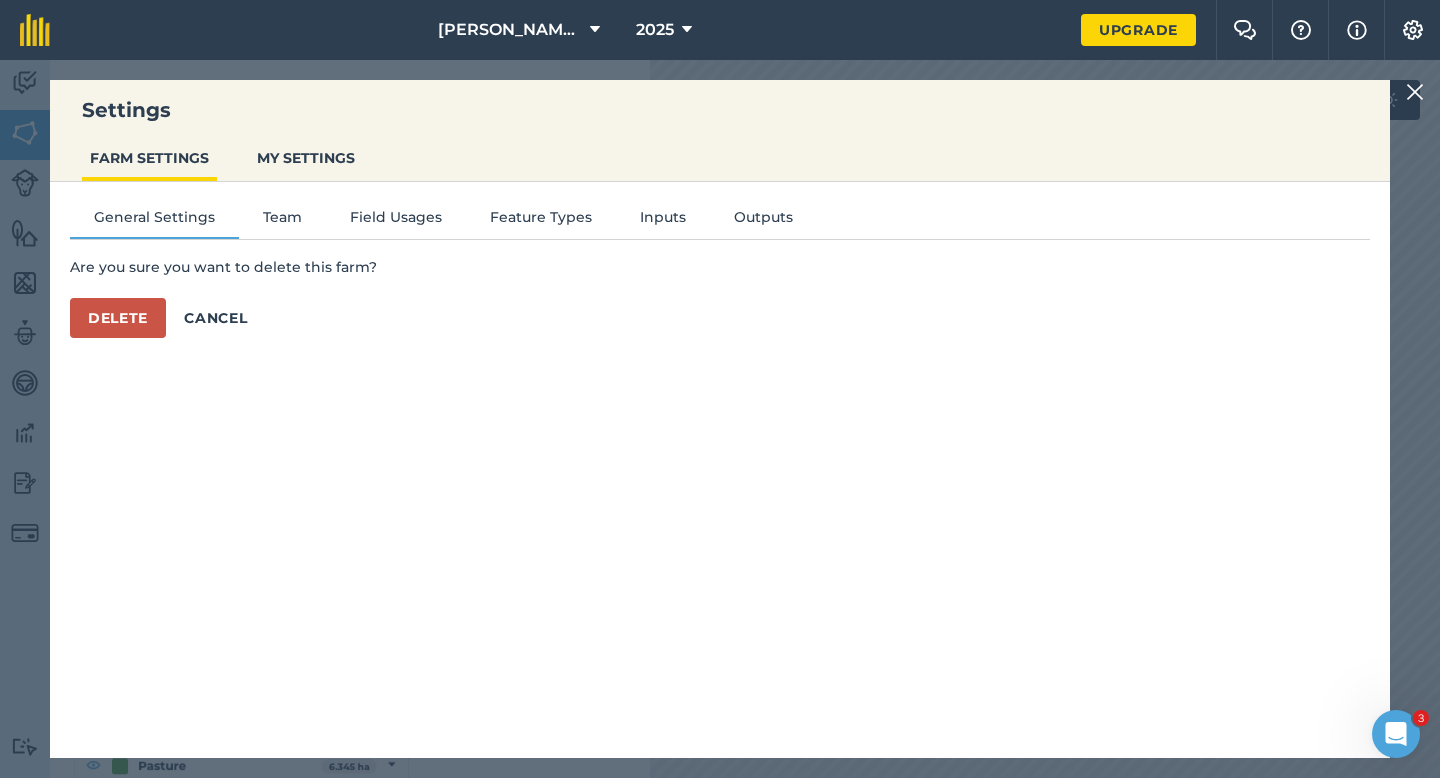 click on "Delete Cancel" at bounding box center [720, 318] 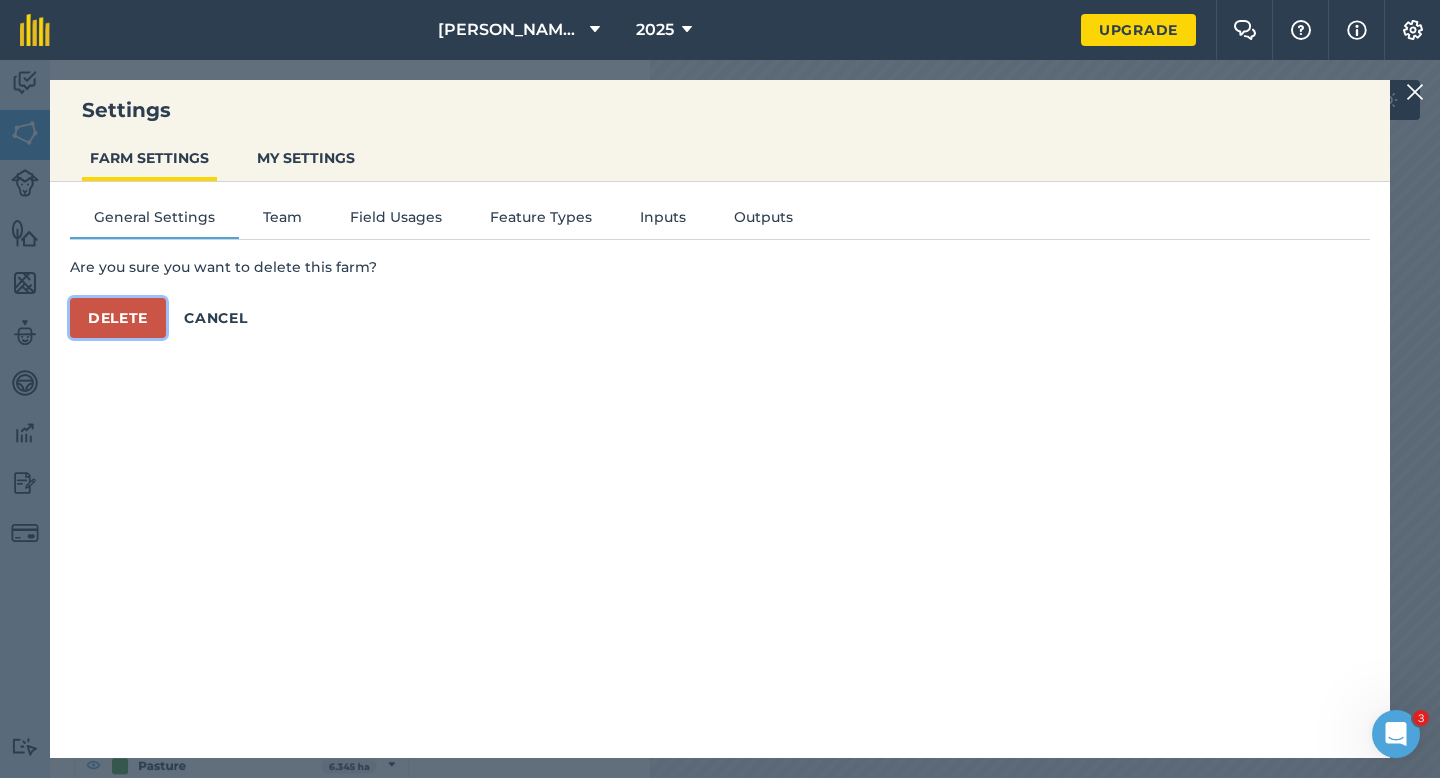 click on "Delete" at bounding box center [118, 318] 